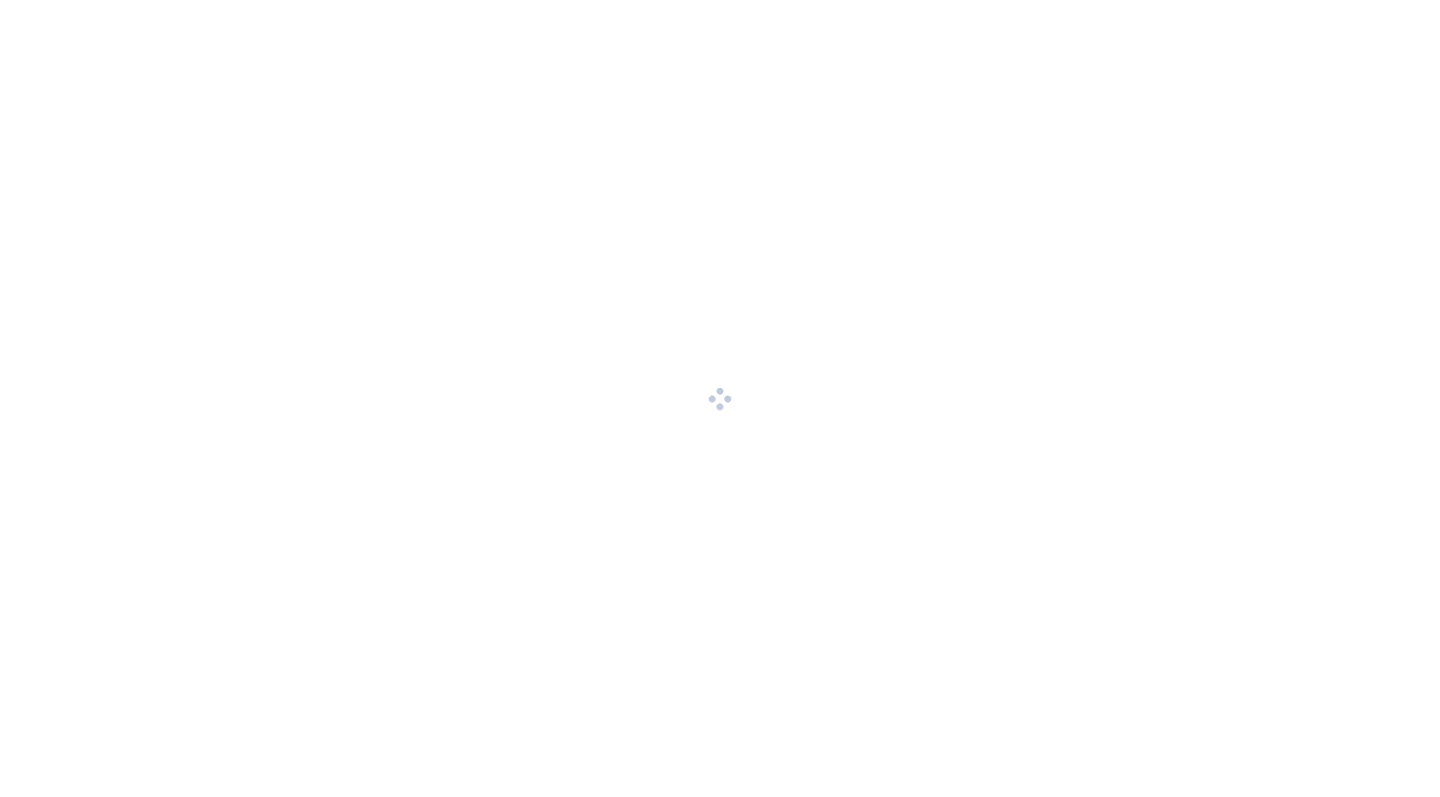 scroll, scrollTop: 0, scrollLeft: 0, axis: both 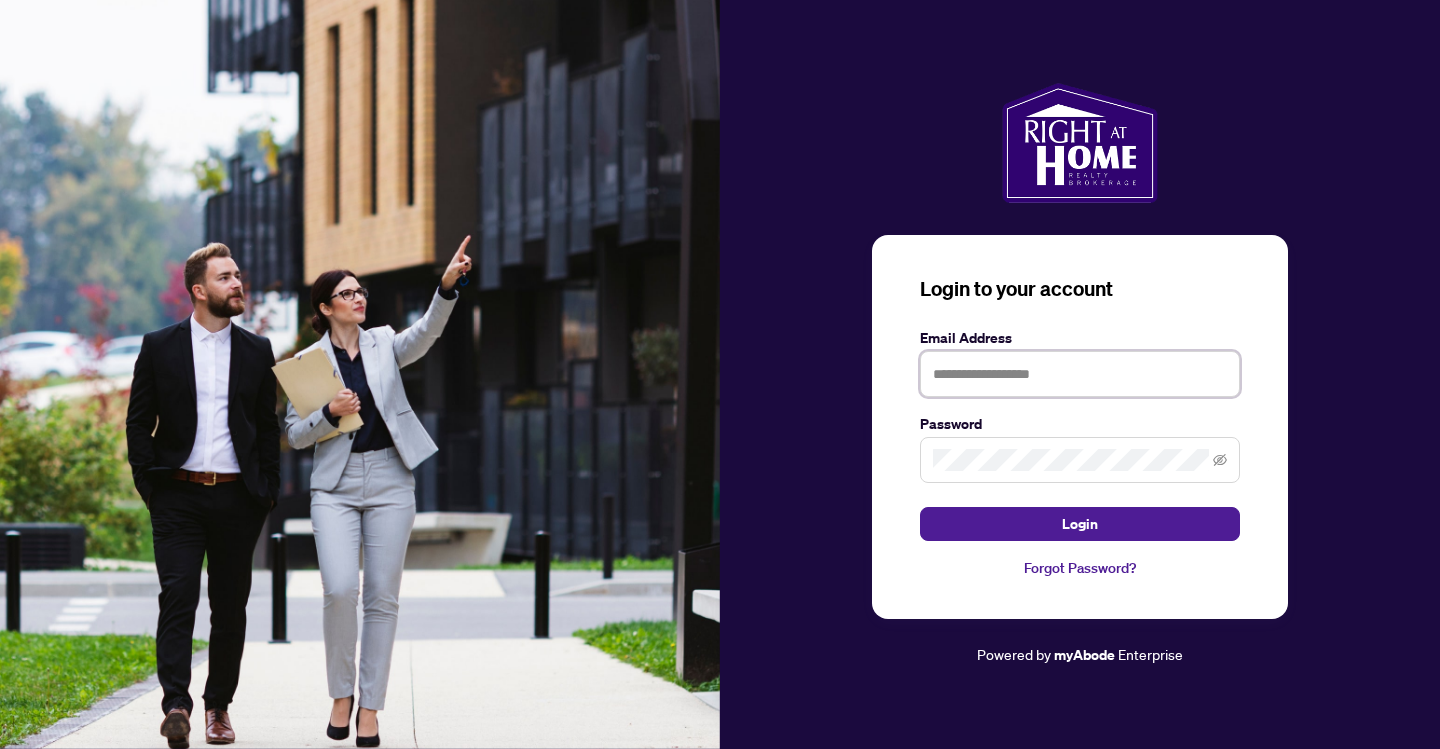 type on "**********" 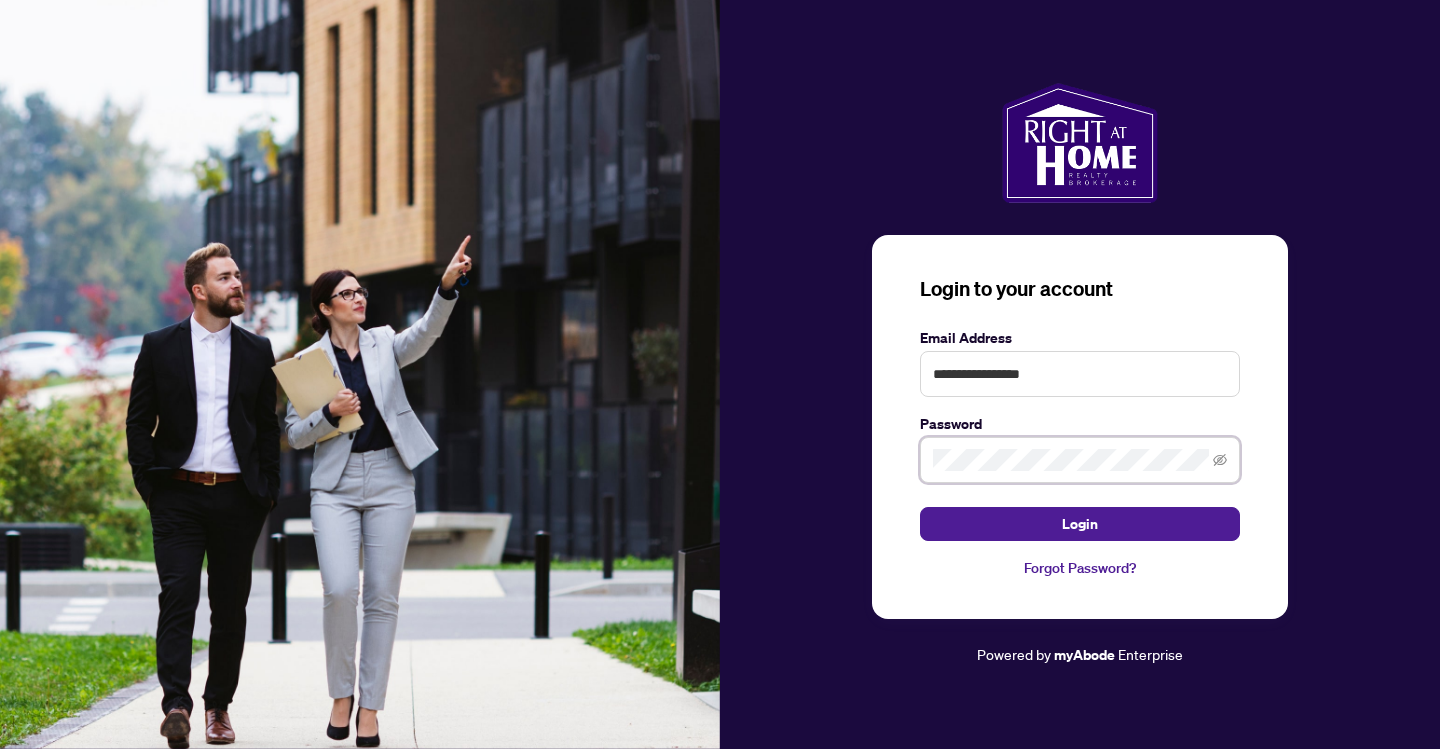 click on "Login" at bounding box center (1080, 524) 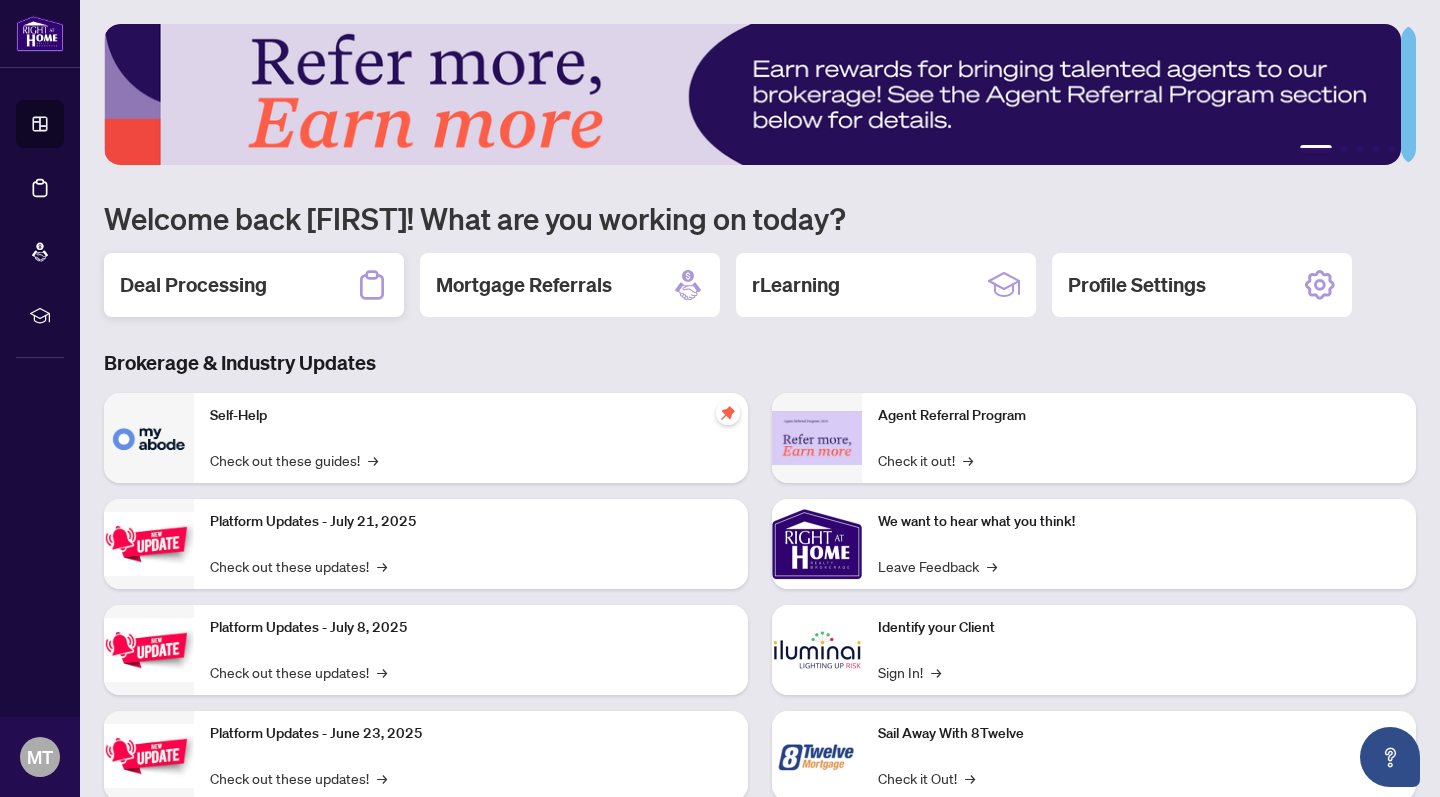 click on "Deal Processing" at bounding box center [193, 285] 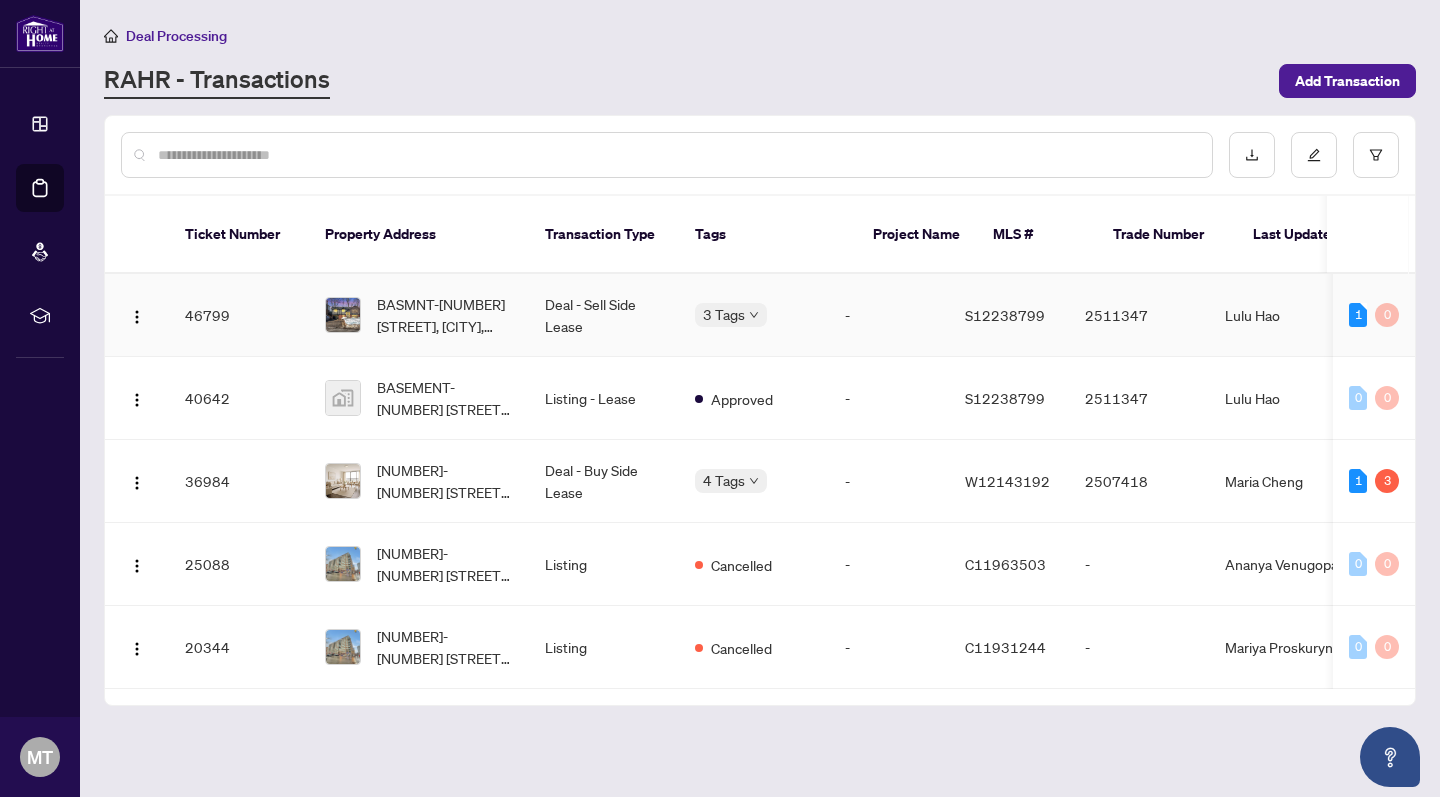 click on "Deal - Sell Side Lease" at bounding box center (604, 315) 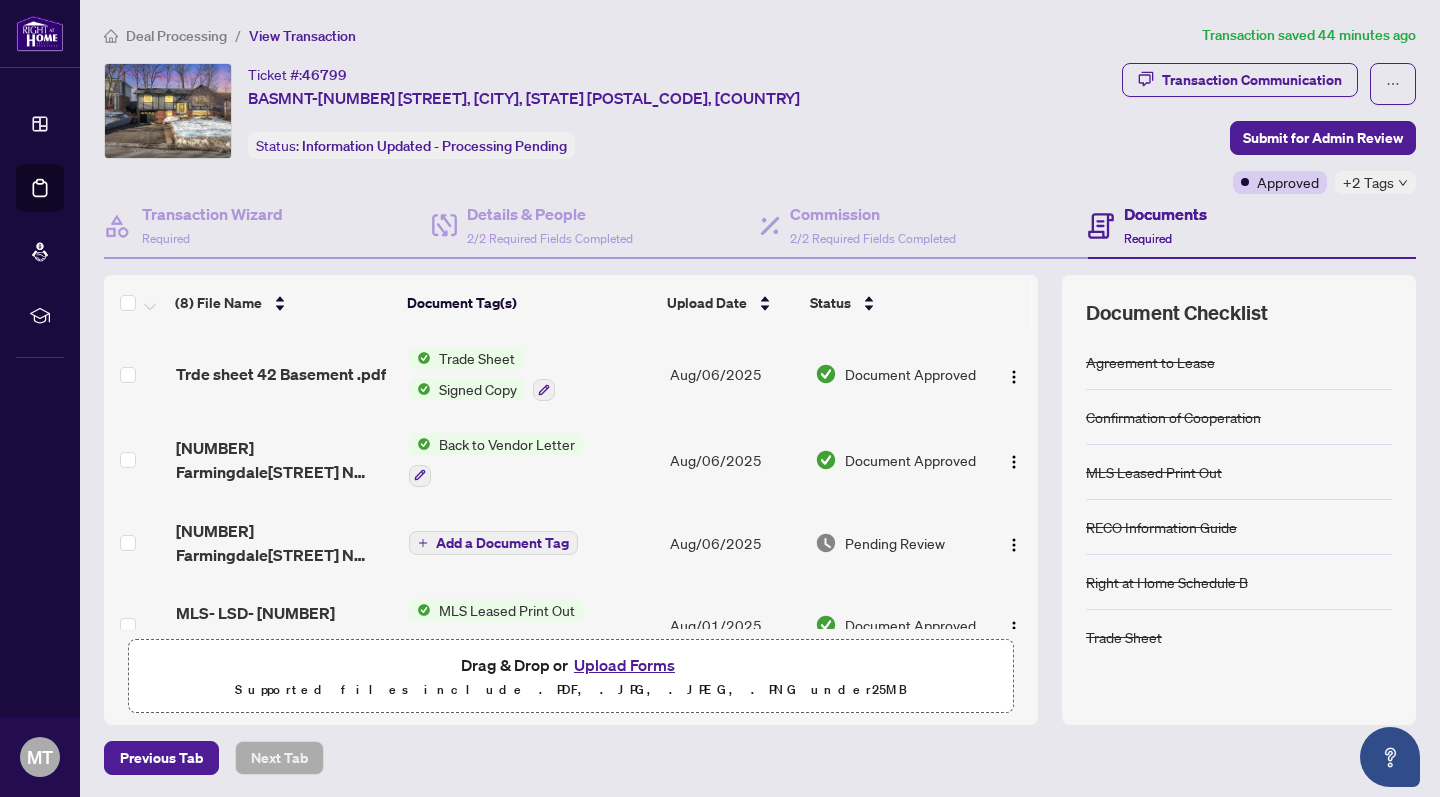 click 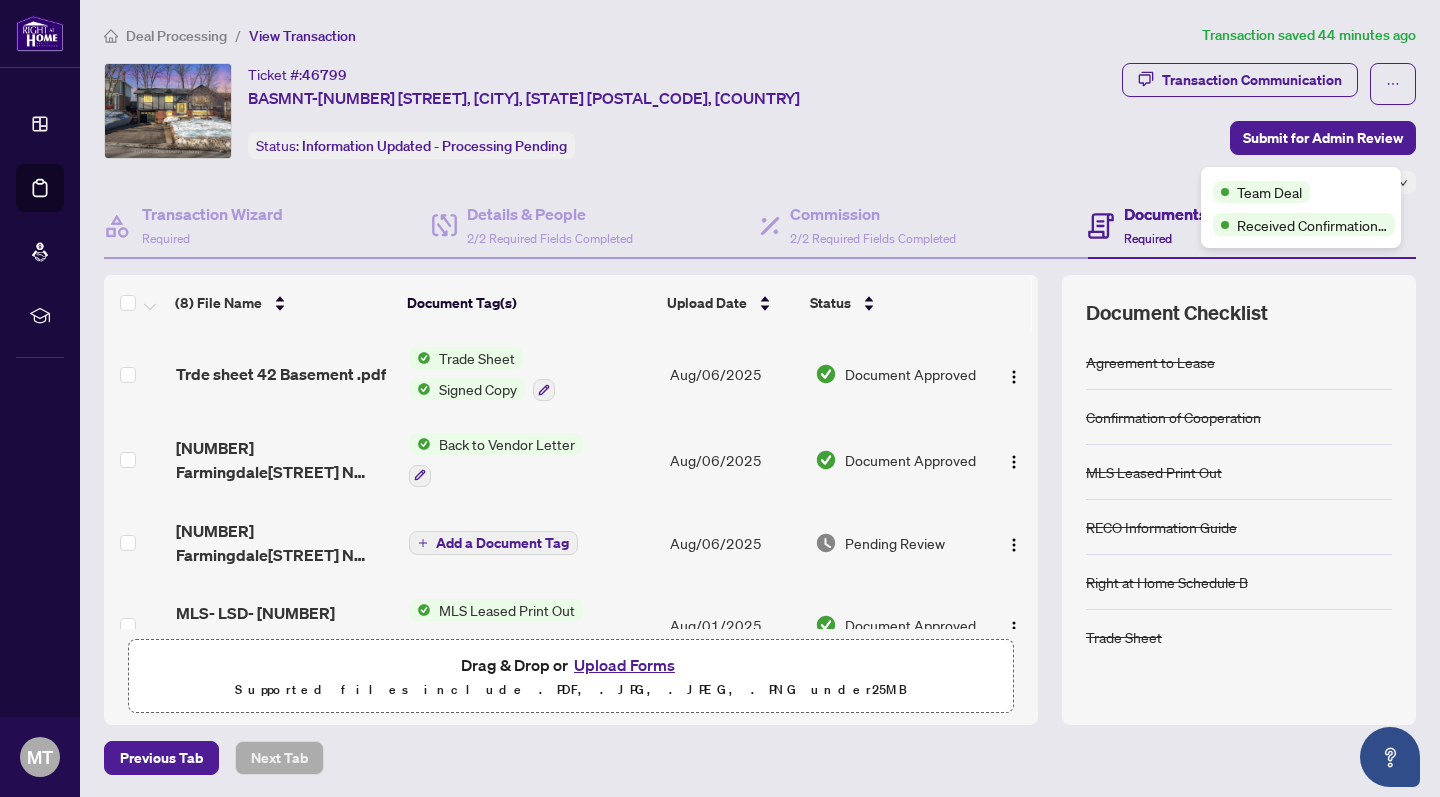 click on "Ticket #: [NUMBER] BASMNT-[NUMBER] [STREET], [CITY], [STATE] [POSTAL_CODE], [COUNTRY] Status: Information Updated - Processing Pending" at bounding box center [609, 111] 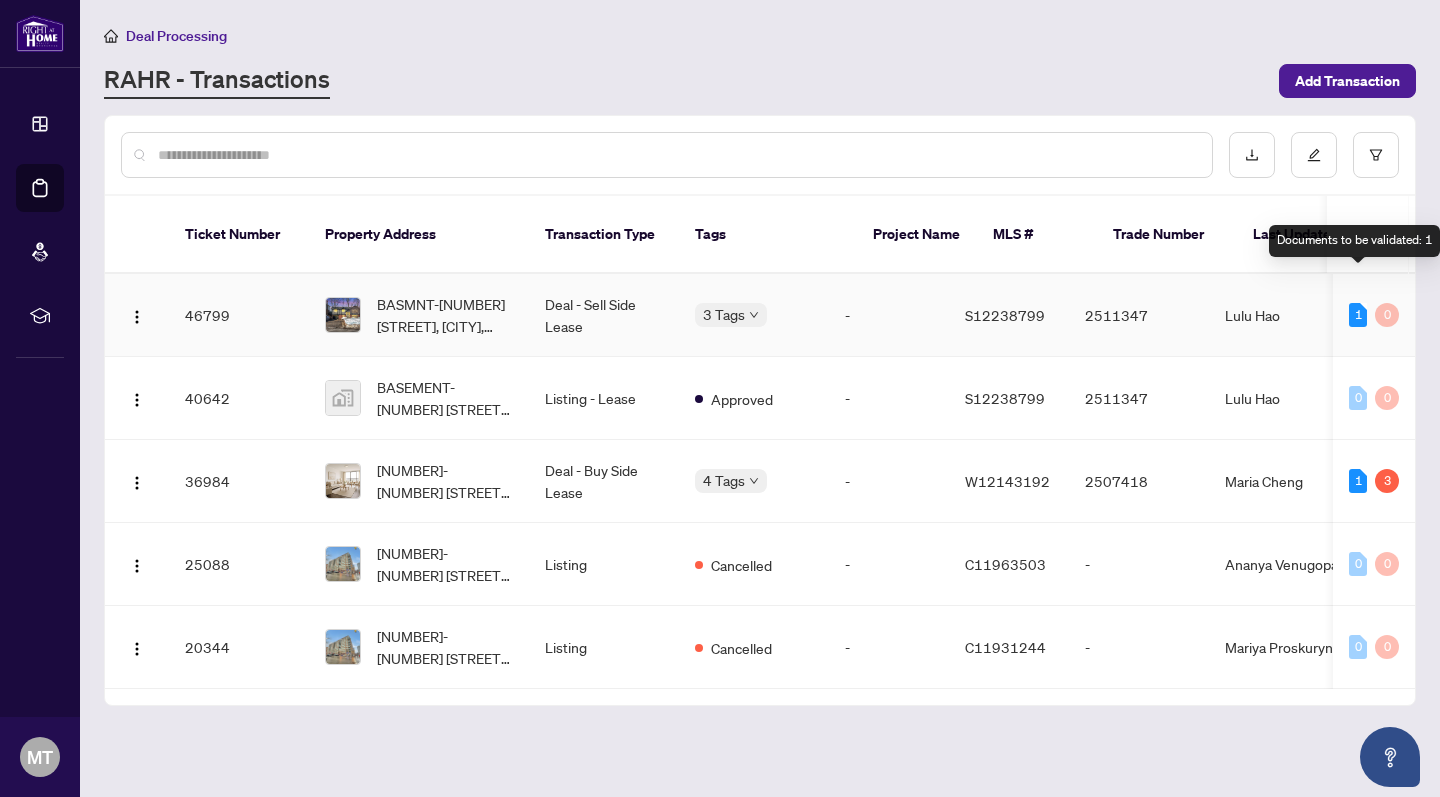 click on "1" at bounding box center [1358, 315] 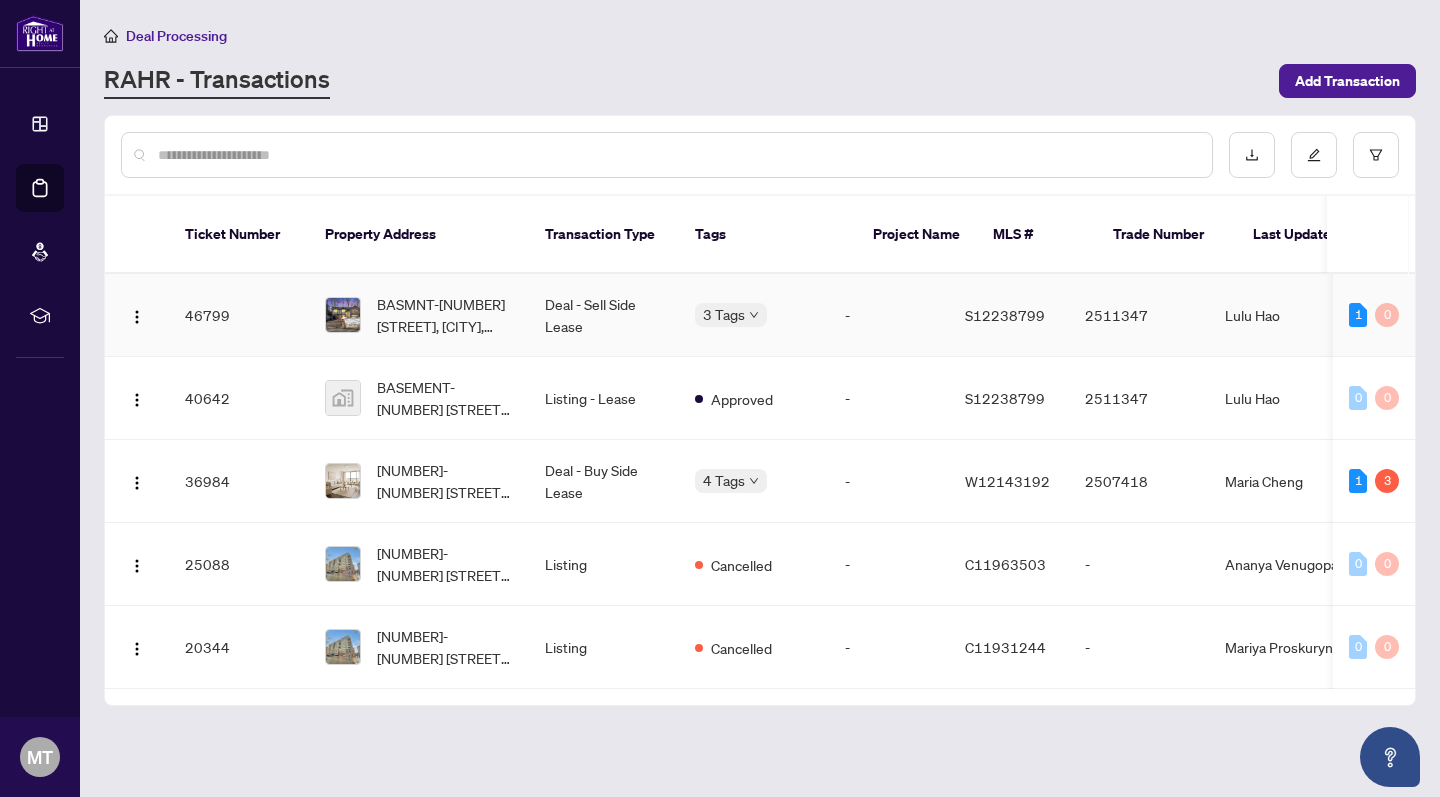 click on "Lulu Hao" at bounding box center [1284, 315] 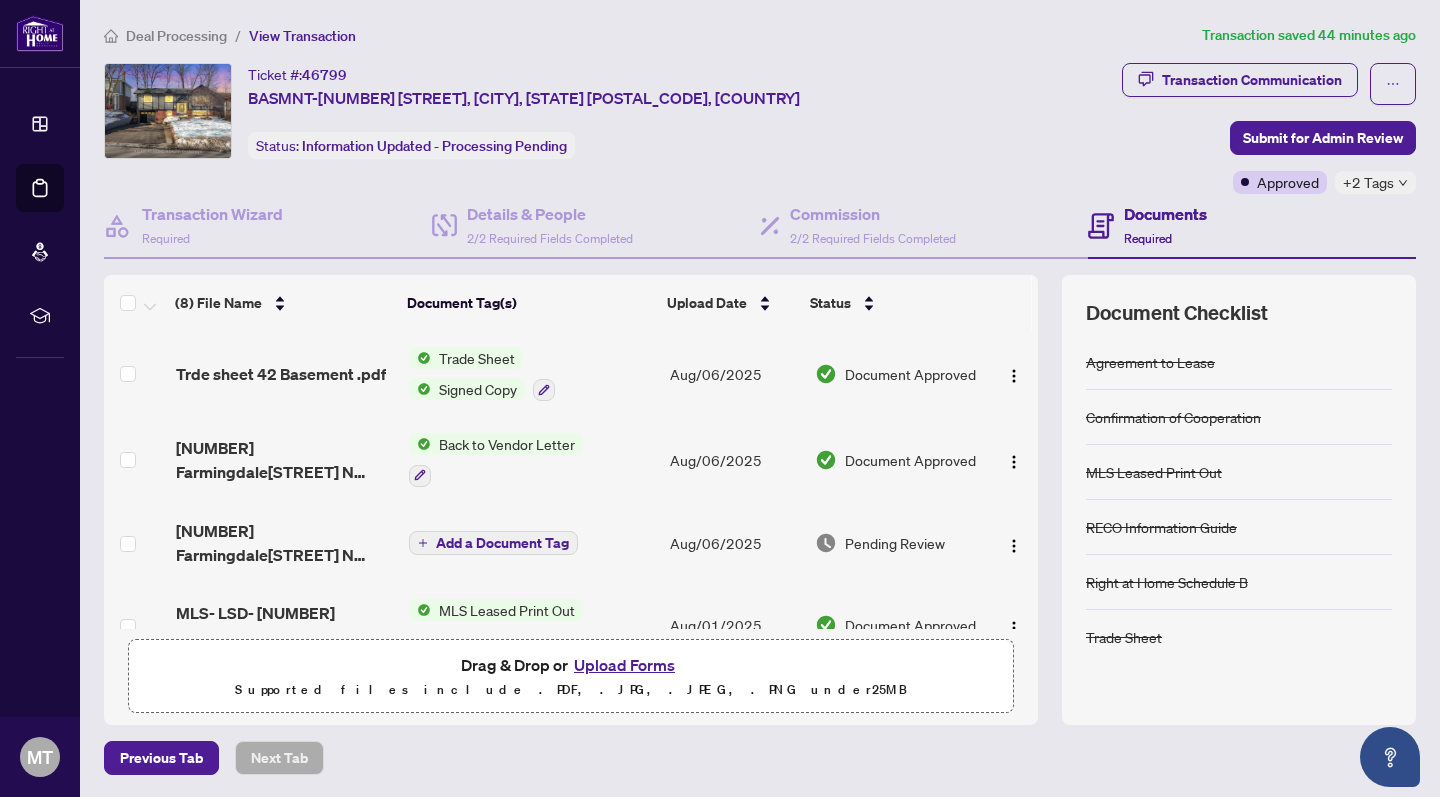 scroll, scrollTop: 0, scrollLeft: 0, axis: both 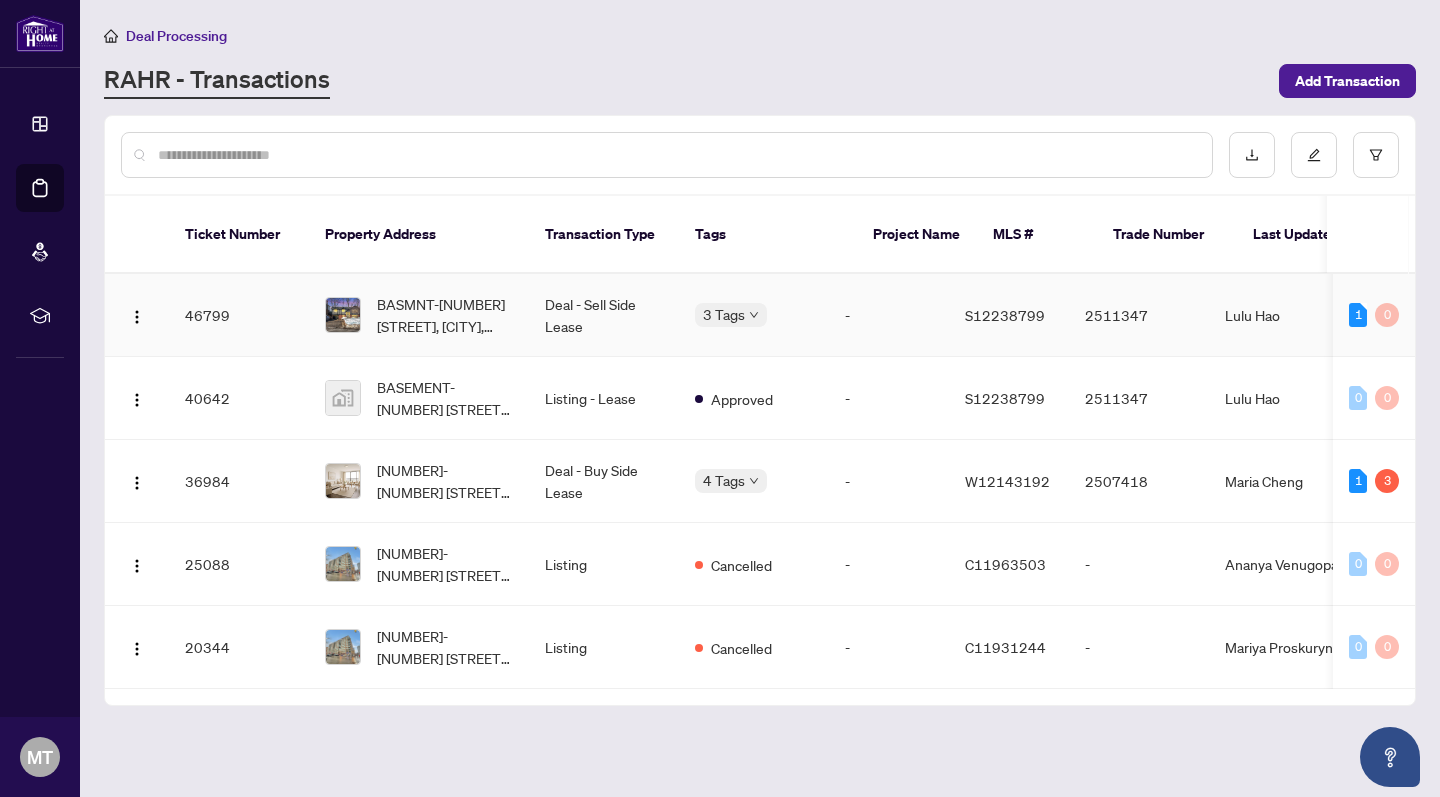 click on "Lulu Hao" at bounding box center [1284, 315] 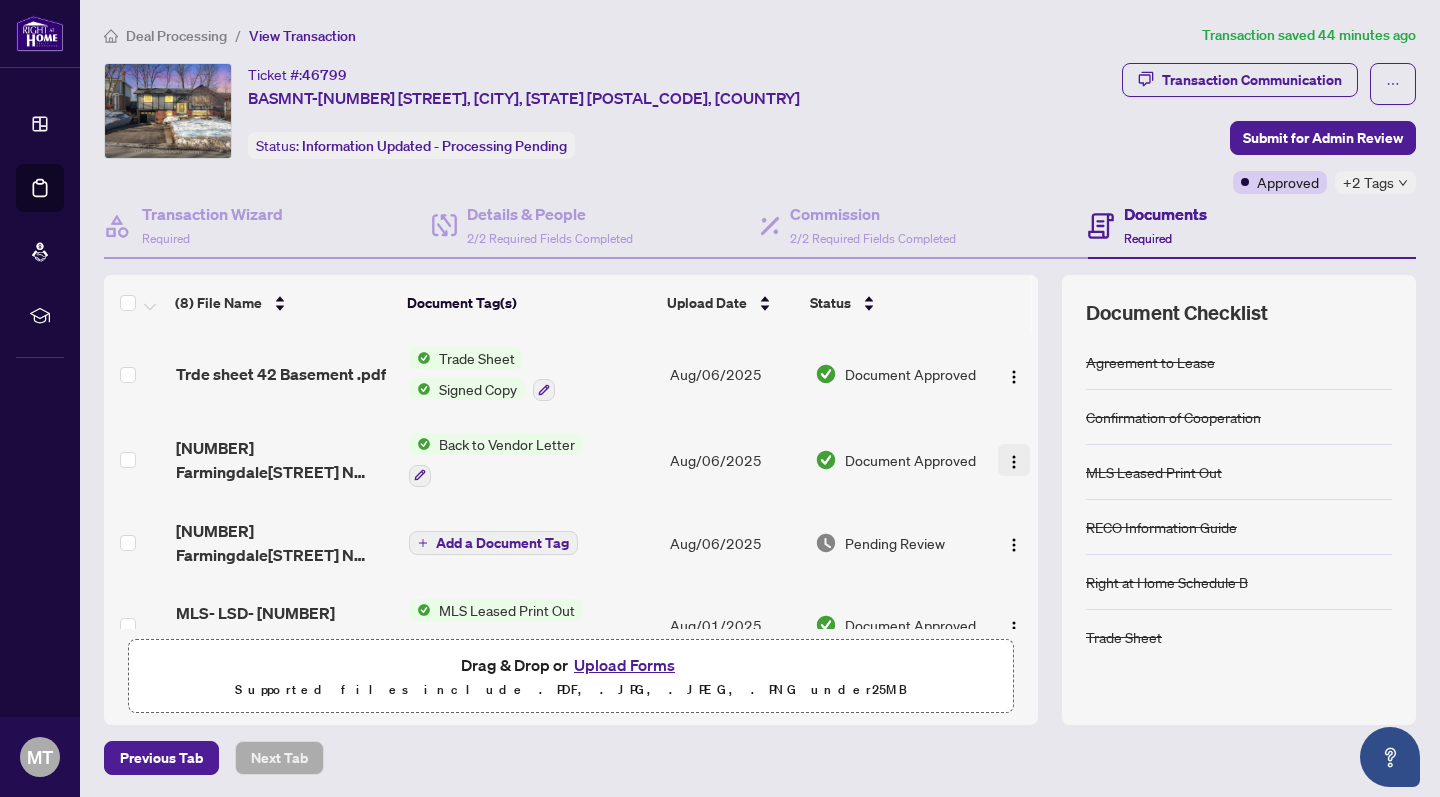 scroll, scrollTop: 0, scrollLeft: 0, axis: both 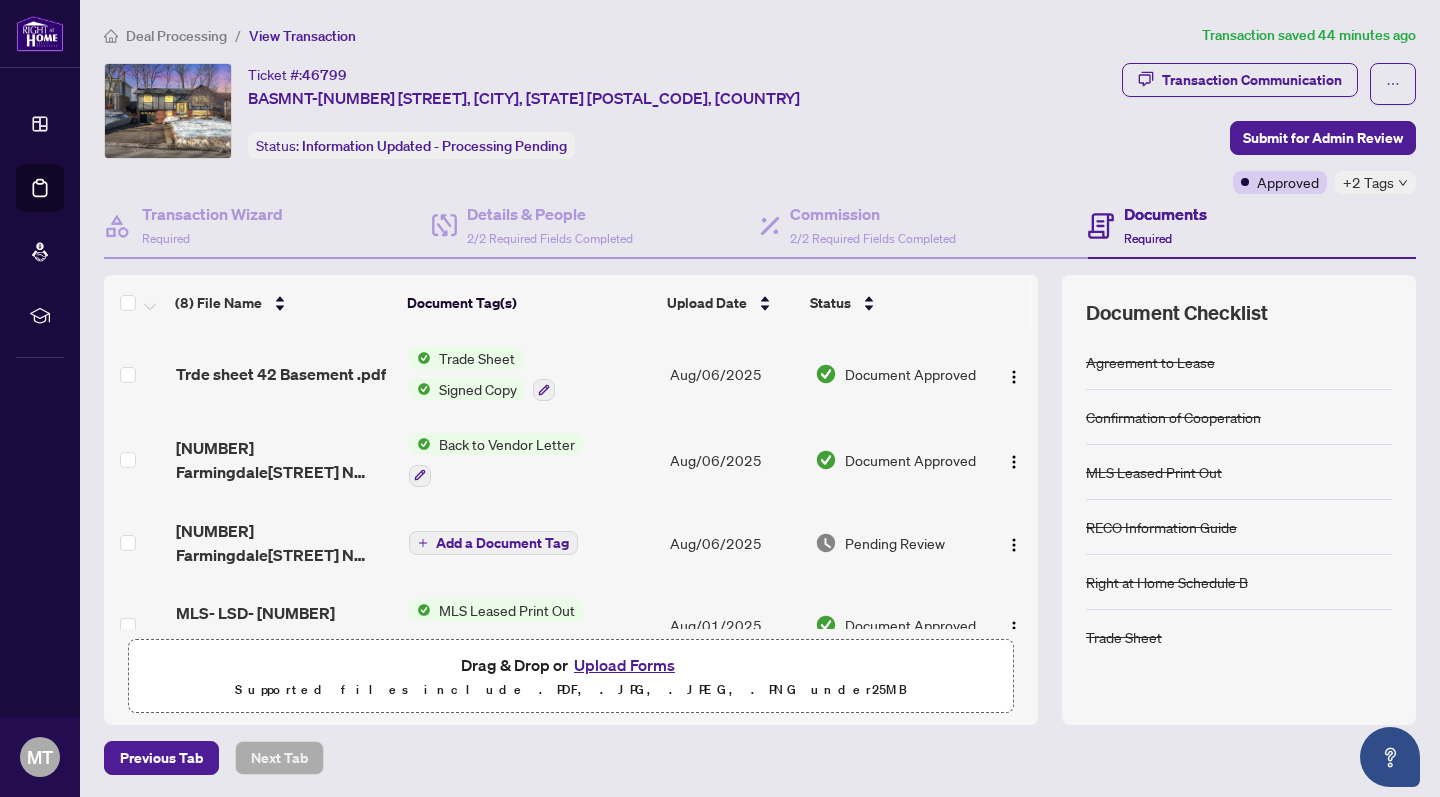 click on "Documents" at bounding box center (1165, 214) 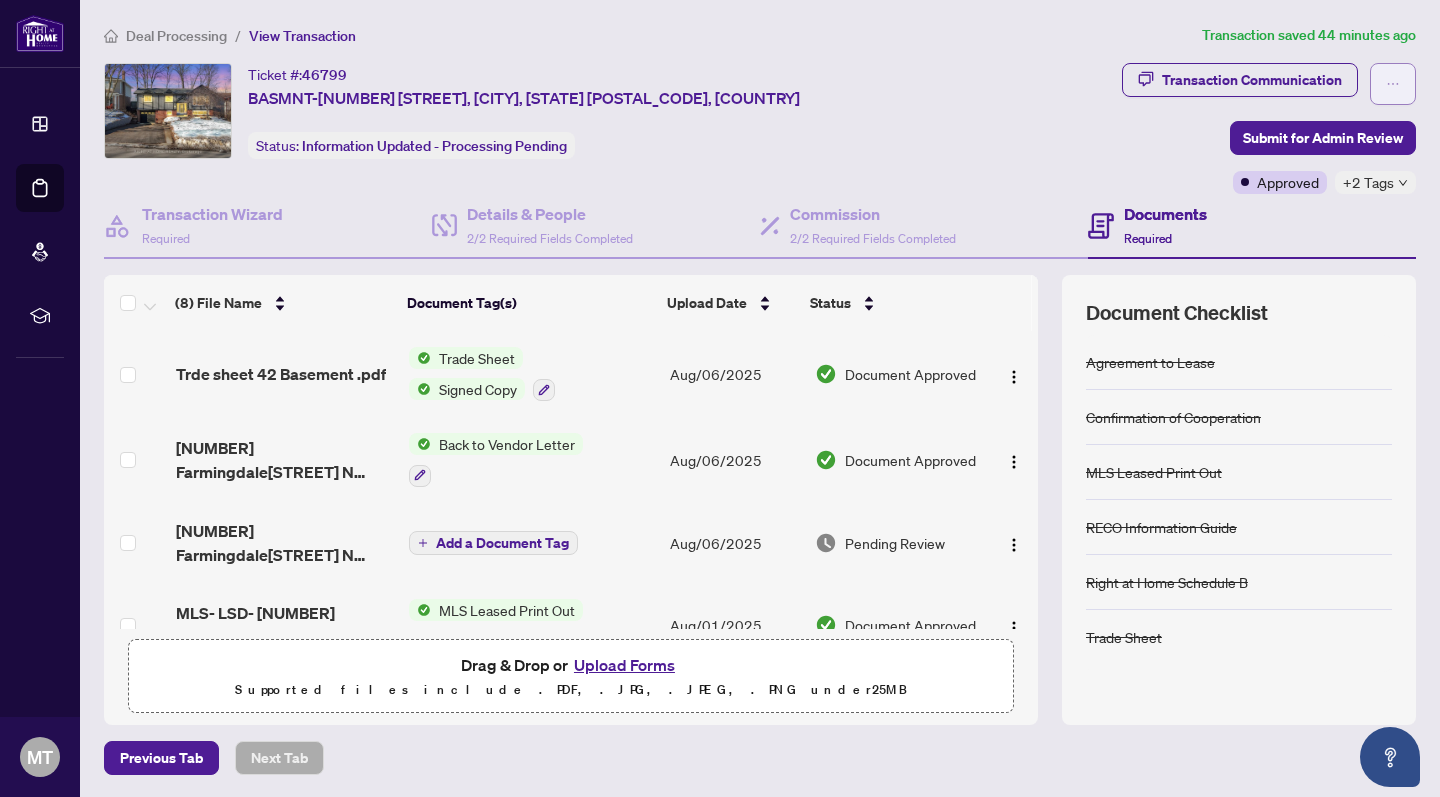 click 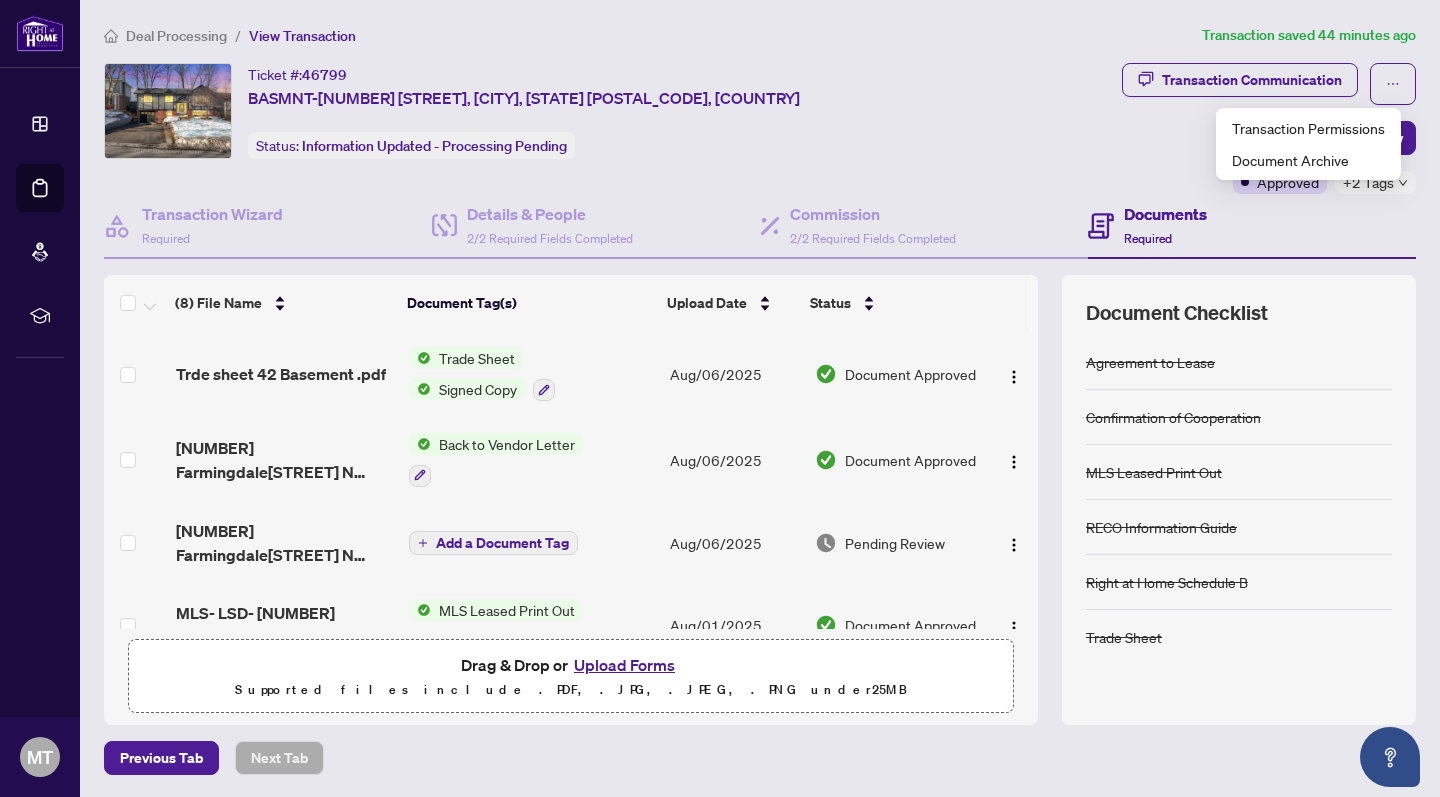 click on "Ticket #: [NUMBER] BASMNT-[NUMBER] [STREET], [CITY], [STATE] [POSTAL_CODE], [COUNTRY] Status: Information Updated - Processing Pending" at bounding box center (609, 111) 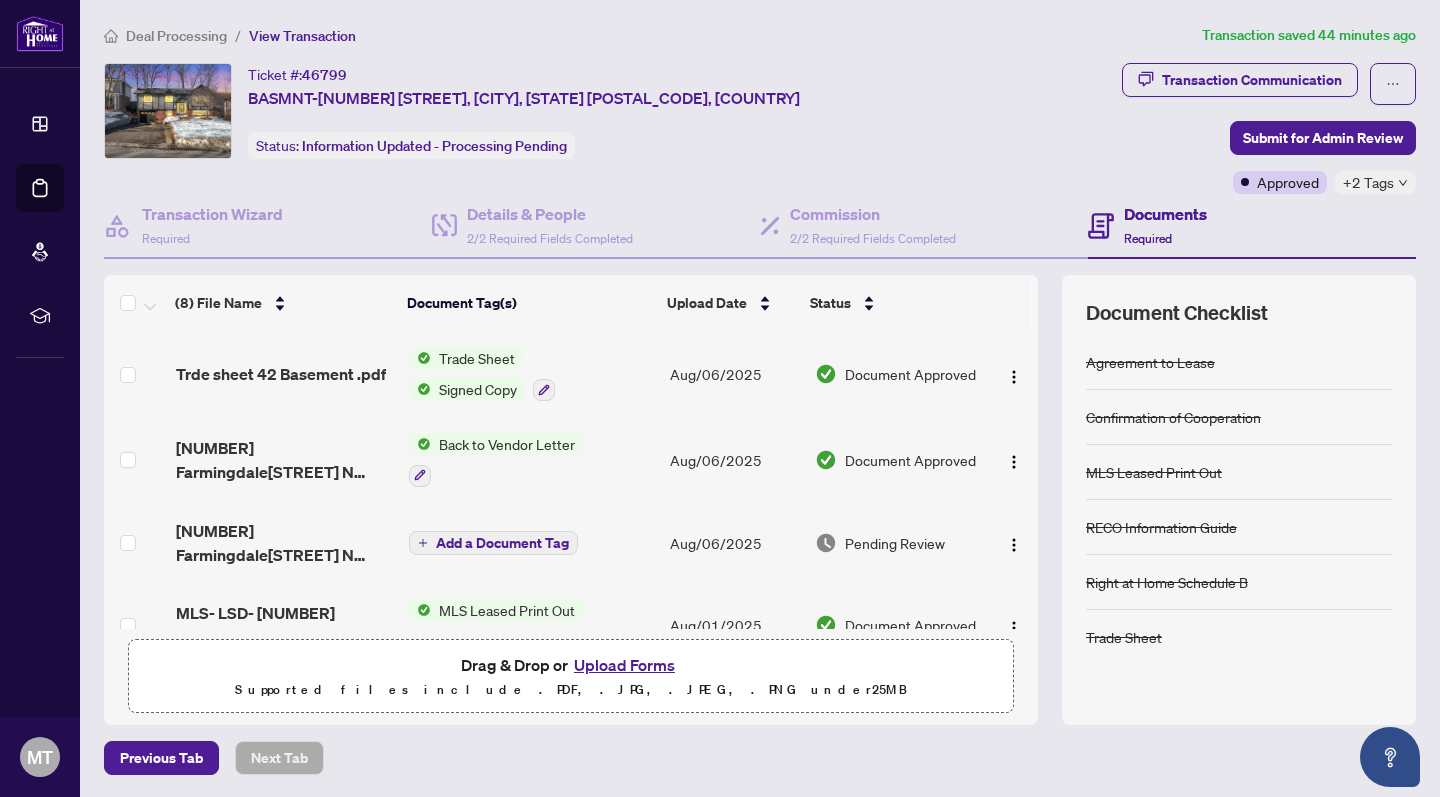 scroll, scrollTop: 0, scrollLeft: 0, axis: both 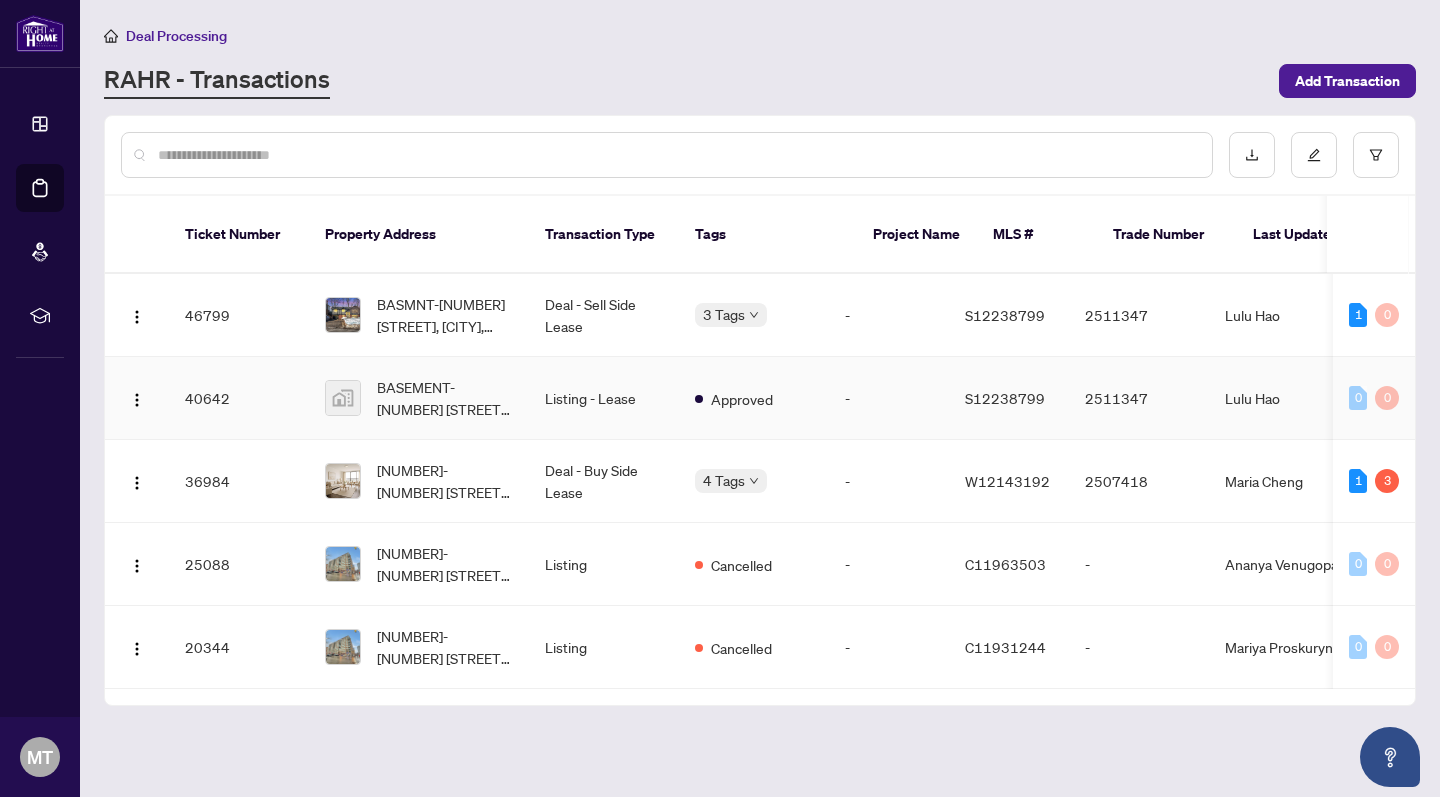 click on "S12238799" at bounding box center [1005, 398] 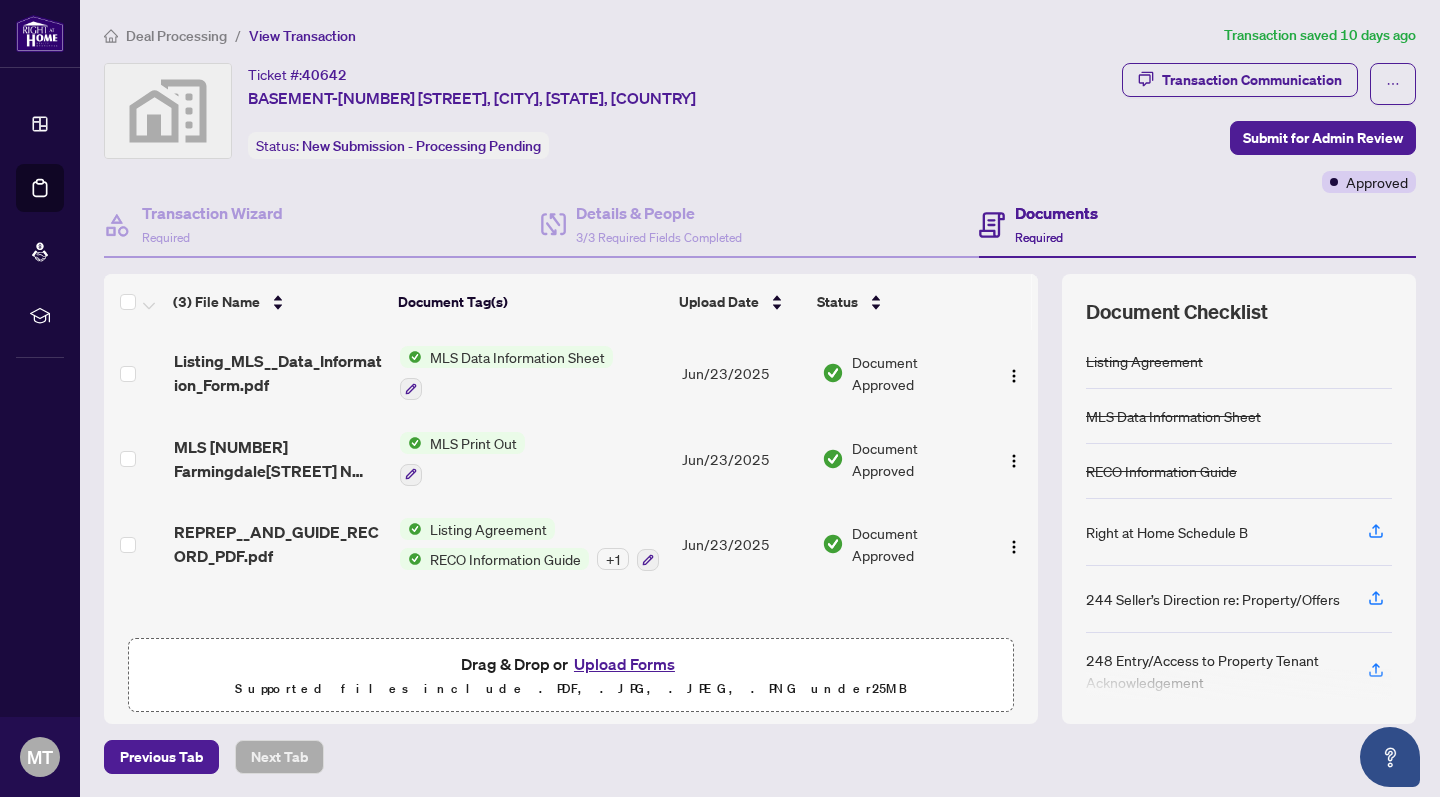 click 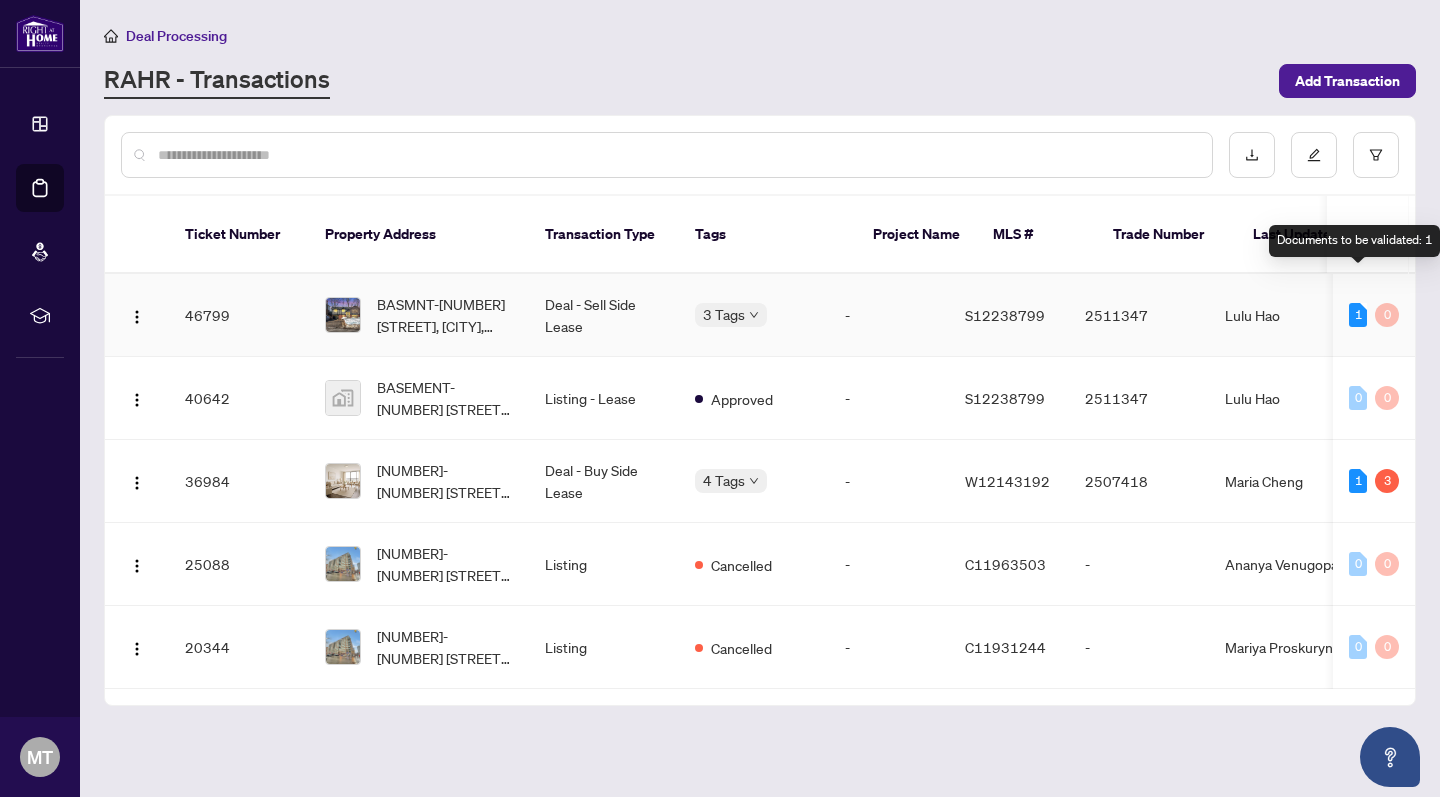 click on "1" at bounding box center (1358, 315) 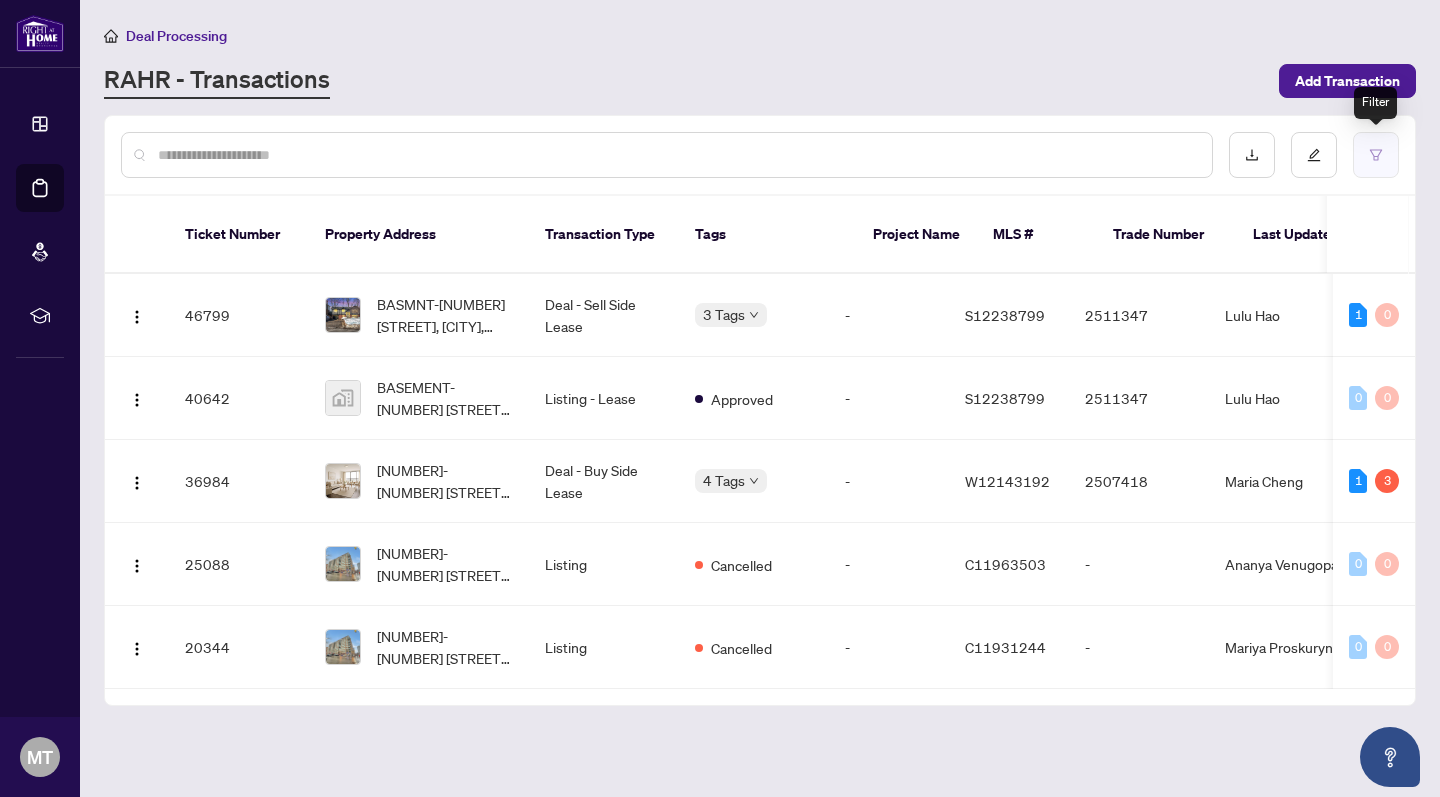 click at bounding box center (1376, 155) 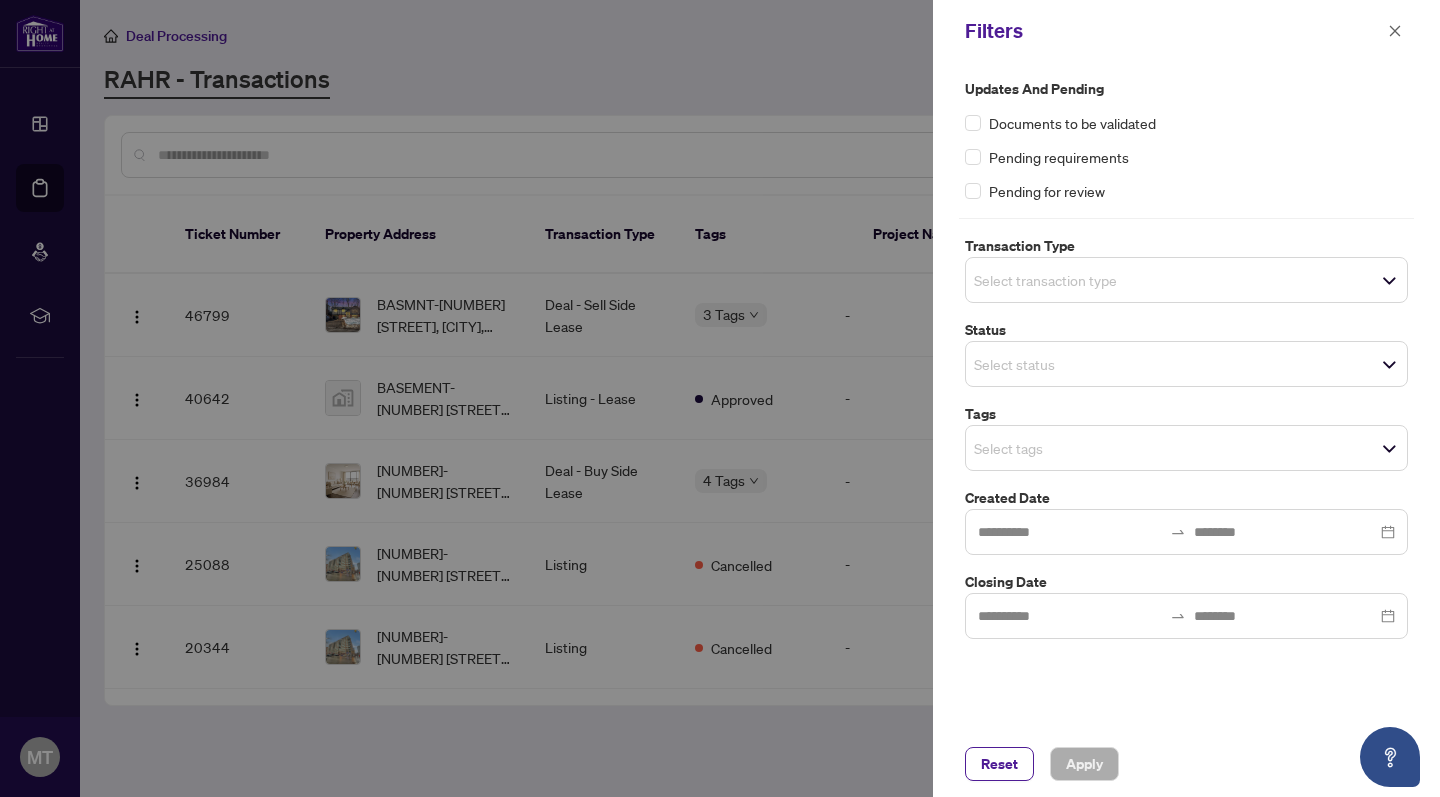 click at bounding box center (720, 398) 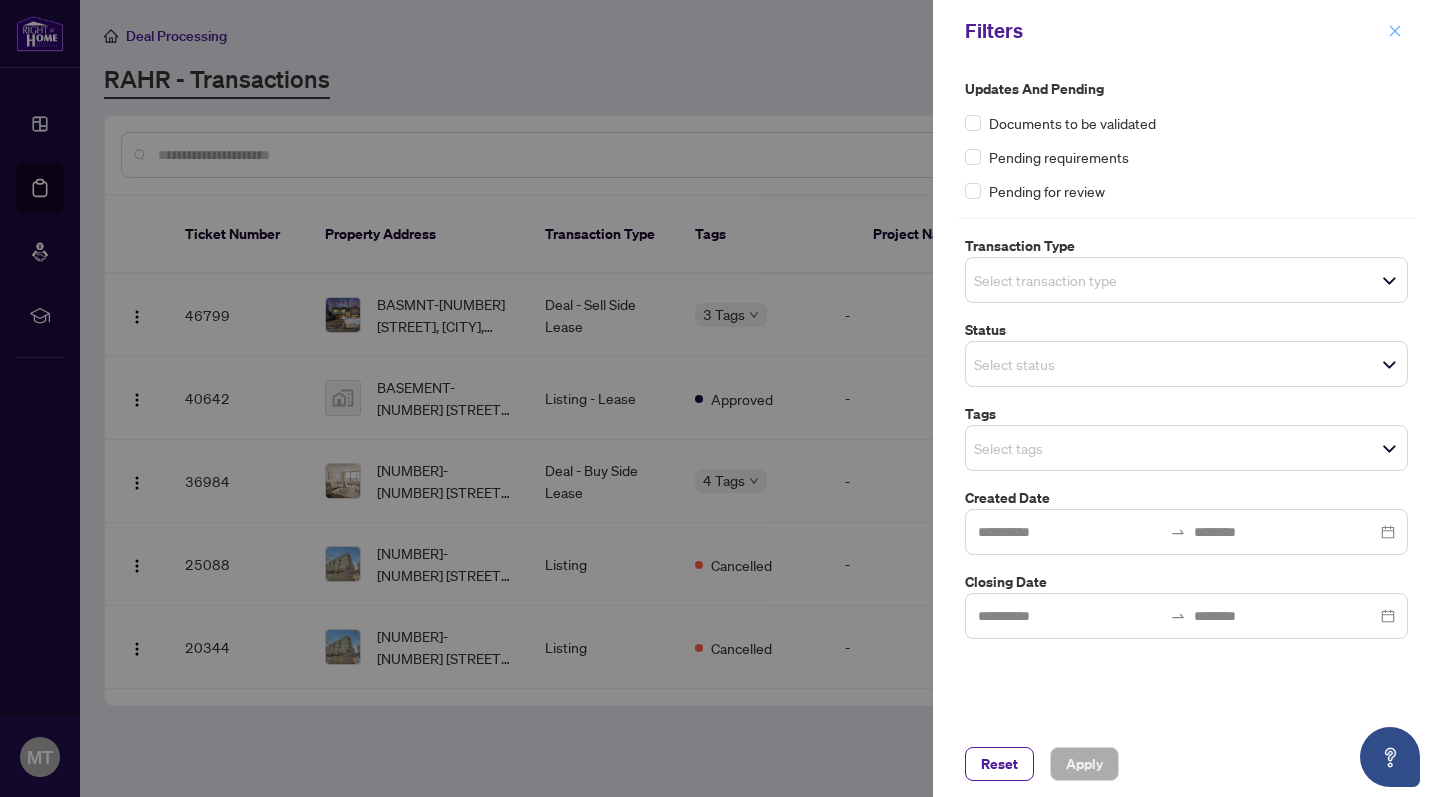 click 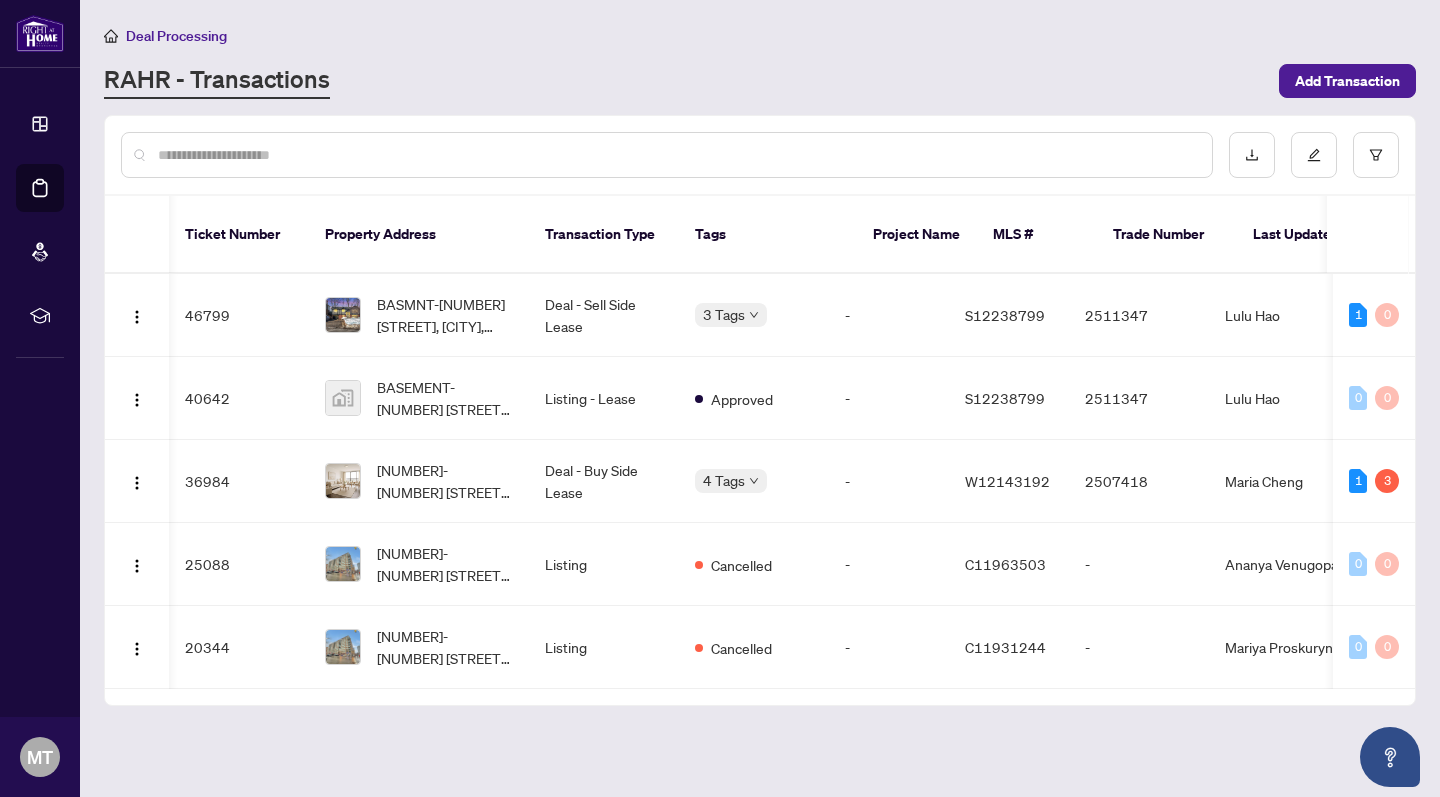 scroll, scrollTop: 0, scrollLeft: 15, axis: horizontal 